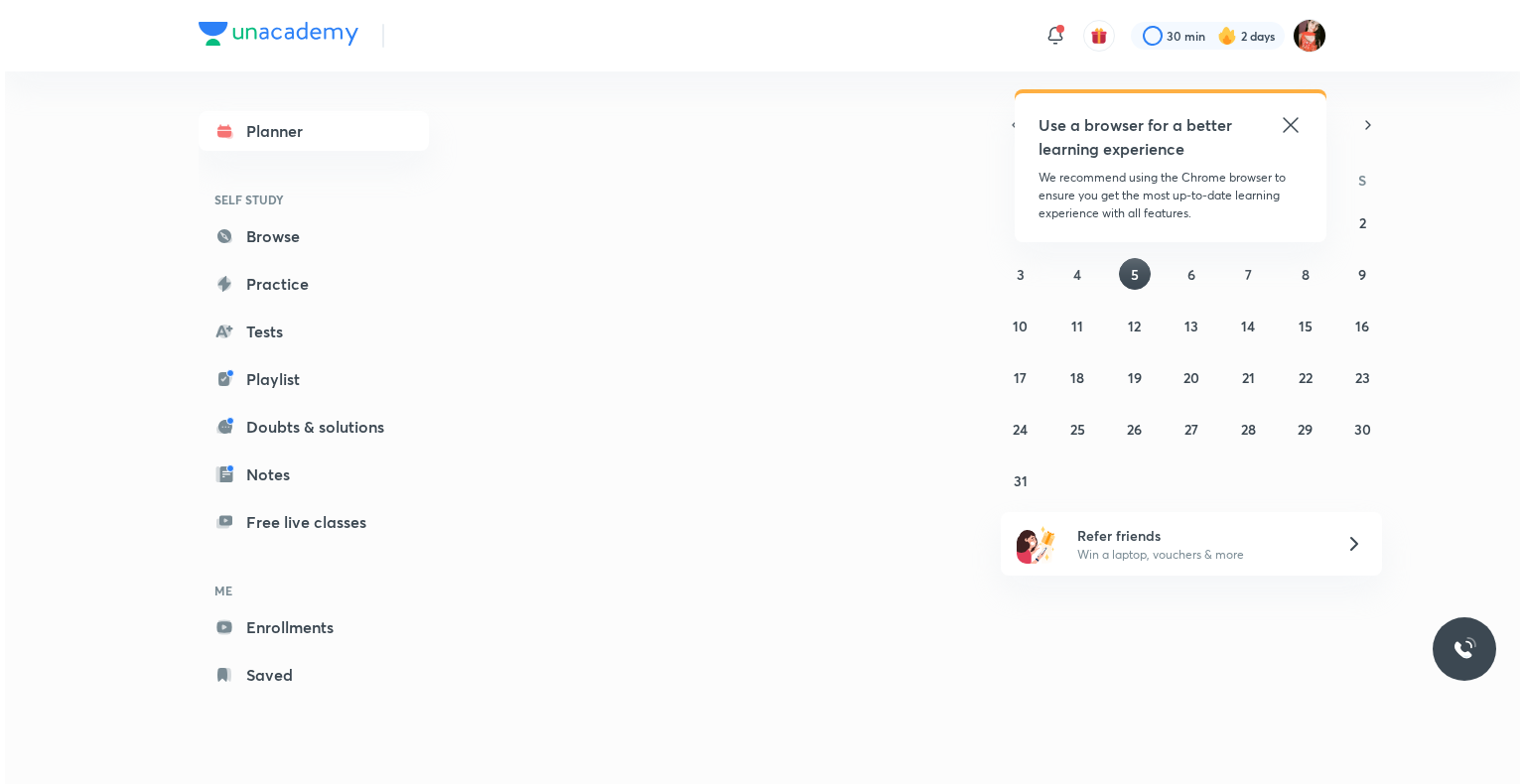 scroll, scrollTop: 0, scrollLeft: 0, axis: both 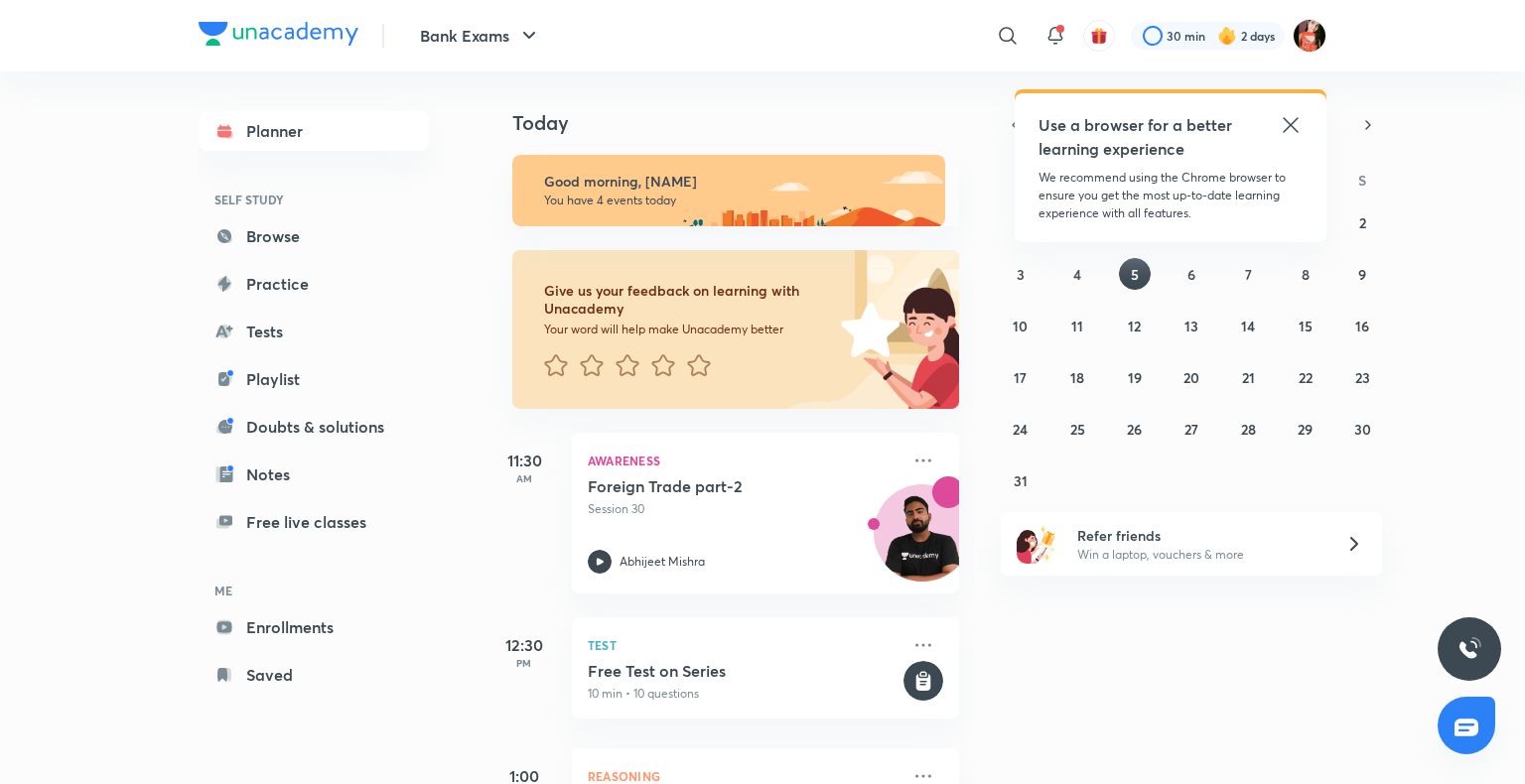 click at bounding box center (729, 191) 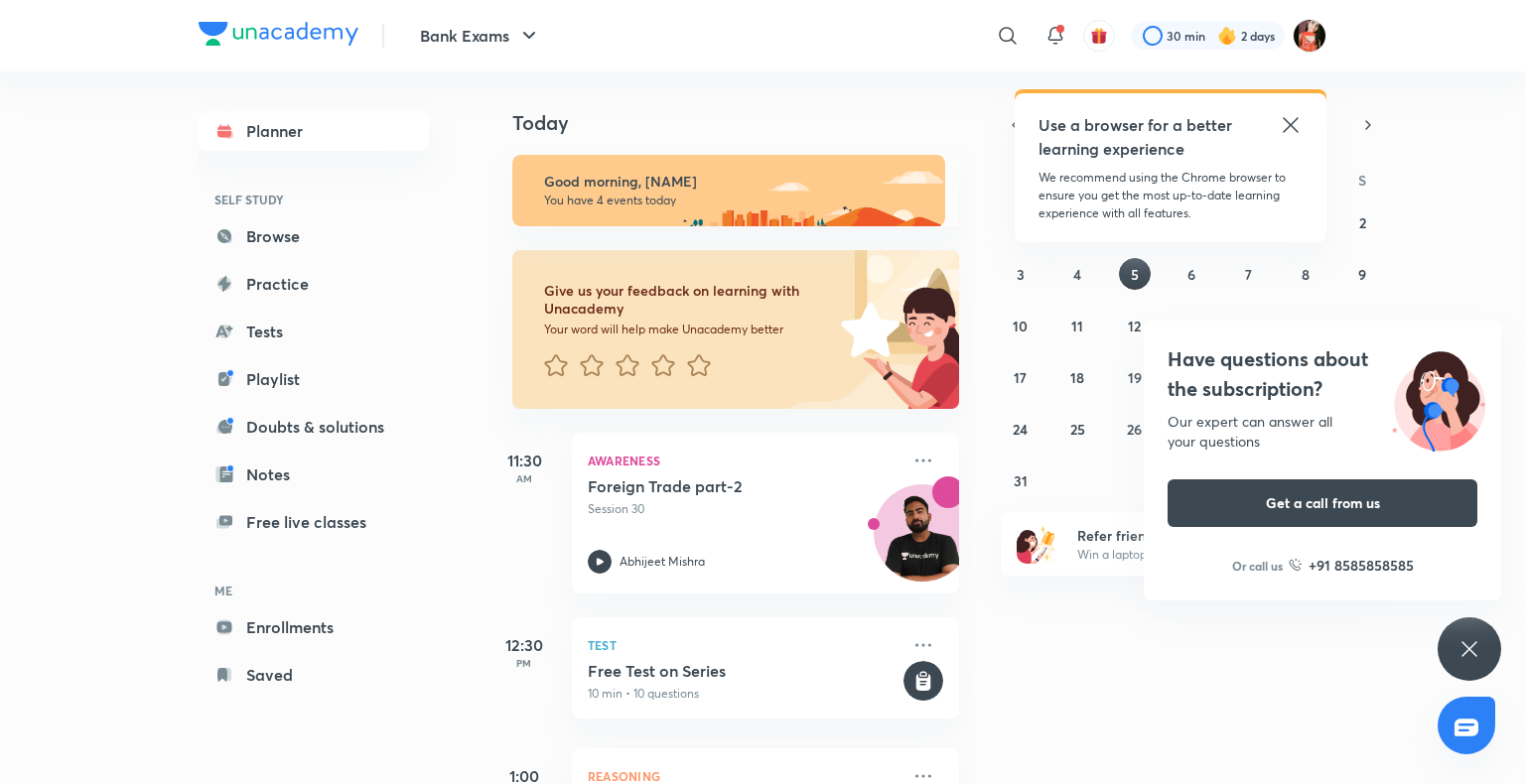 scroll, scrollTop: 340, scrollLeft: 0, axis: vertical 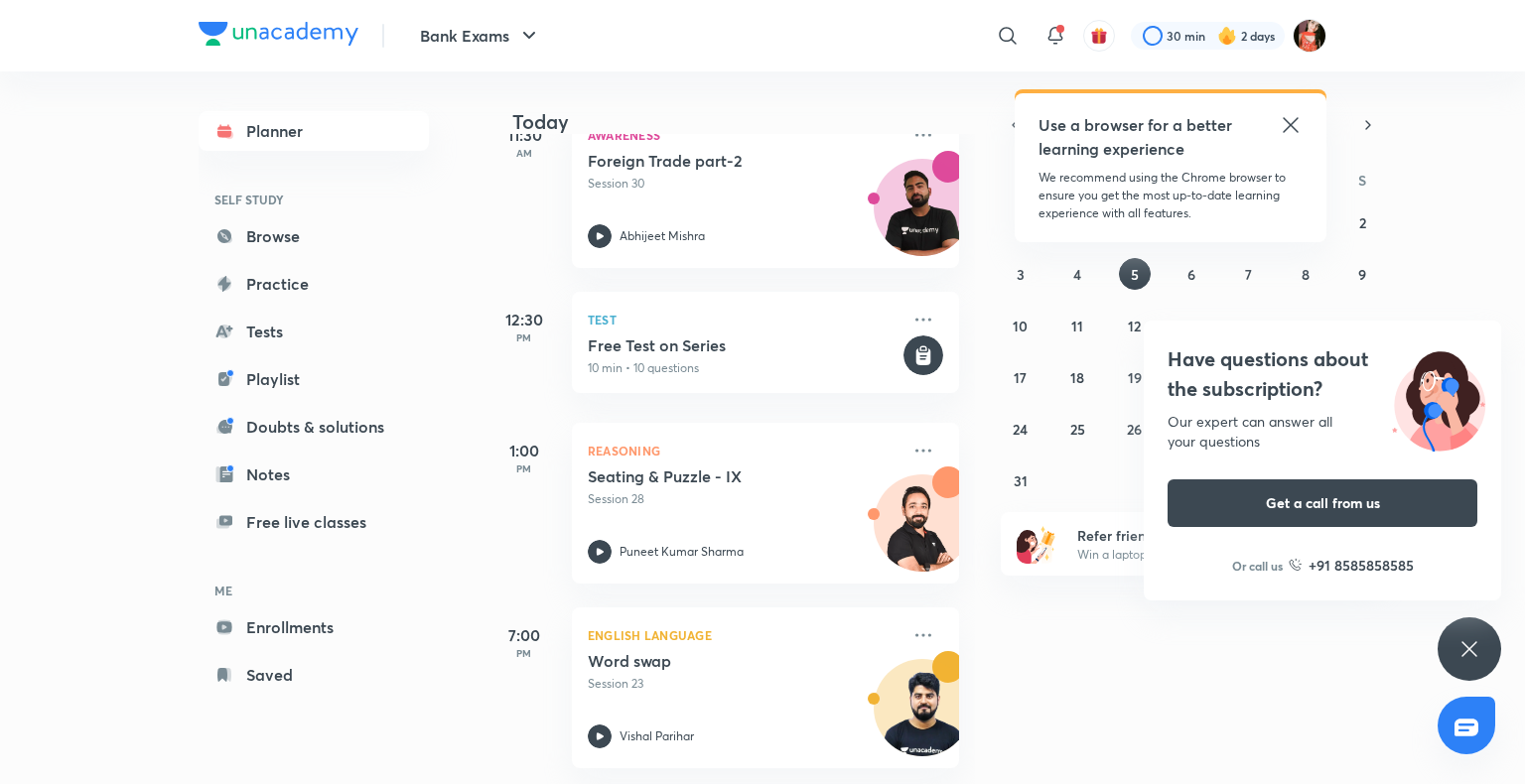 click 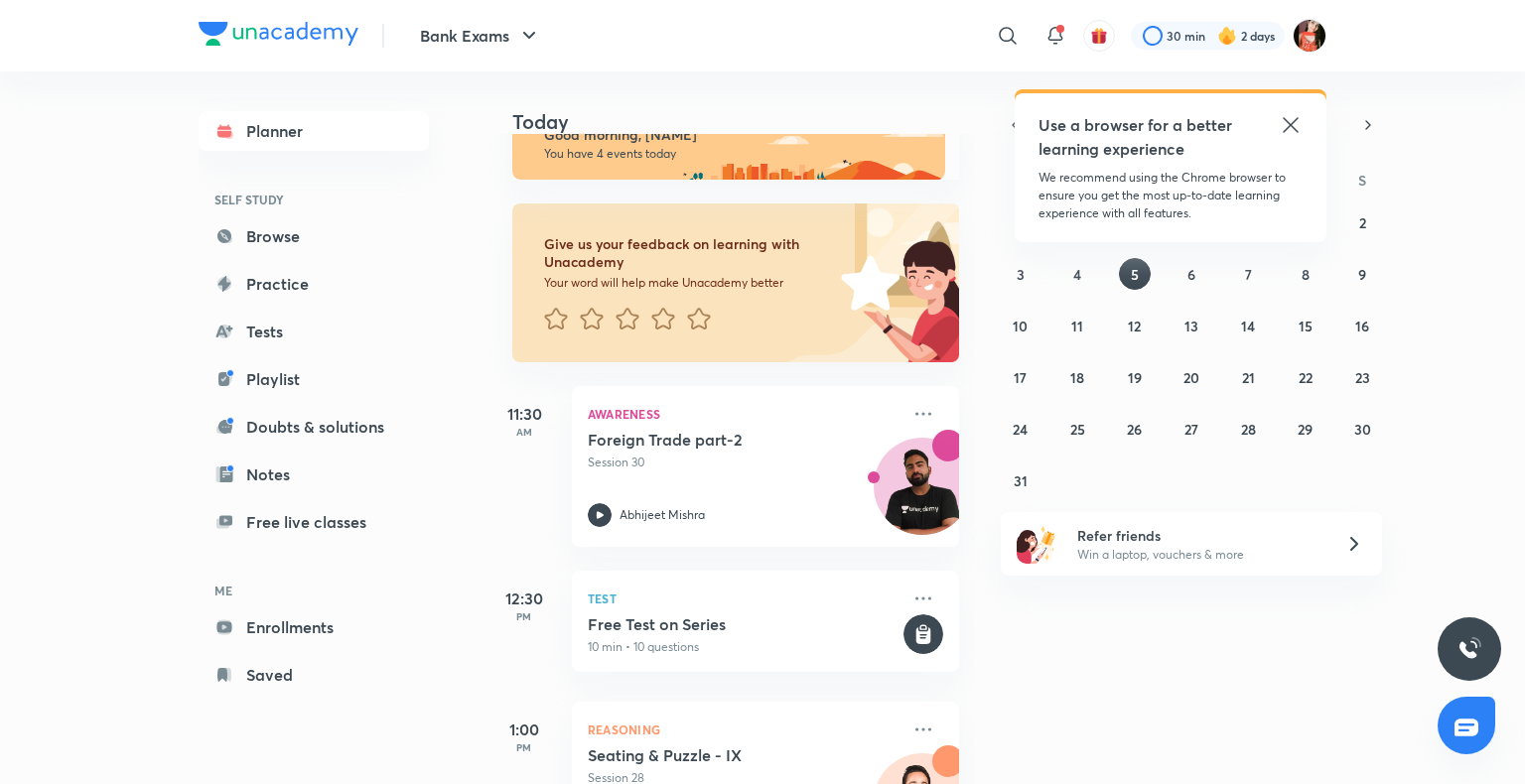 scroll, scrollTop: 43, scrollLeft: 0, axis: vertical 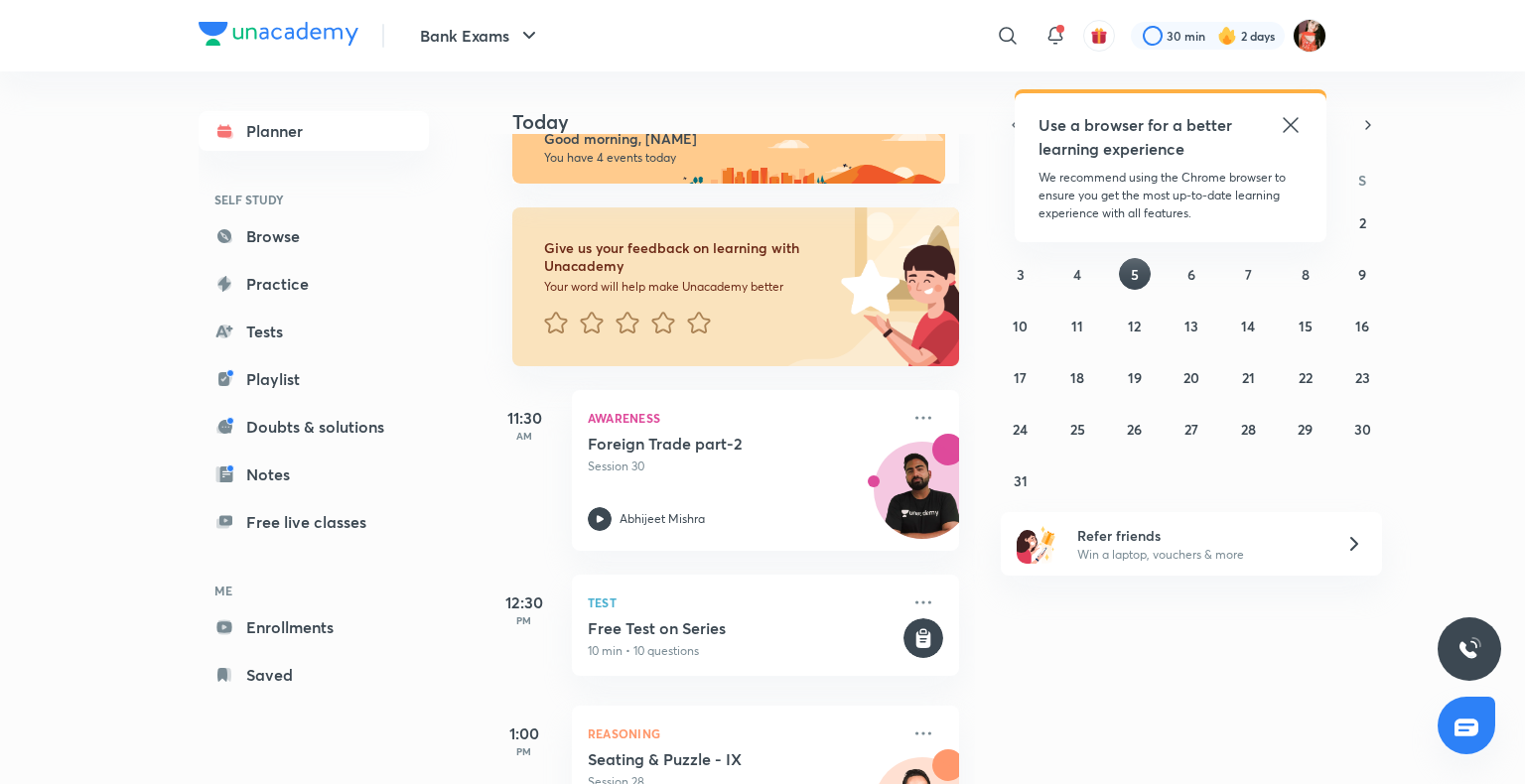 click on "Bank Exams ​ Use a browser for a better learning experience We recommend using the Chrome browser to ensure you get the most up-to-date learning experience with all features. 30 min 2 days" at bounding box center [762, 36] 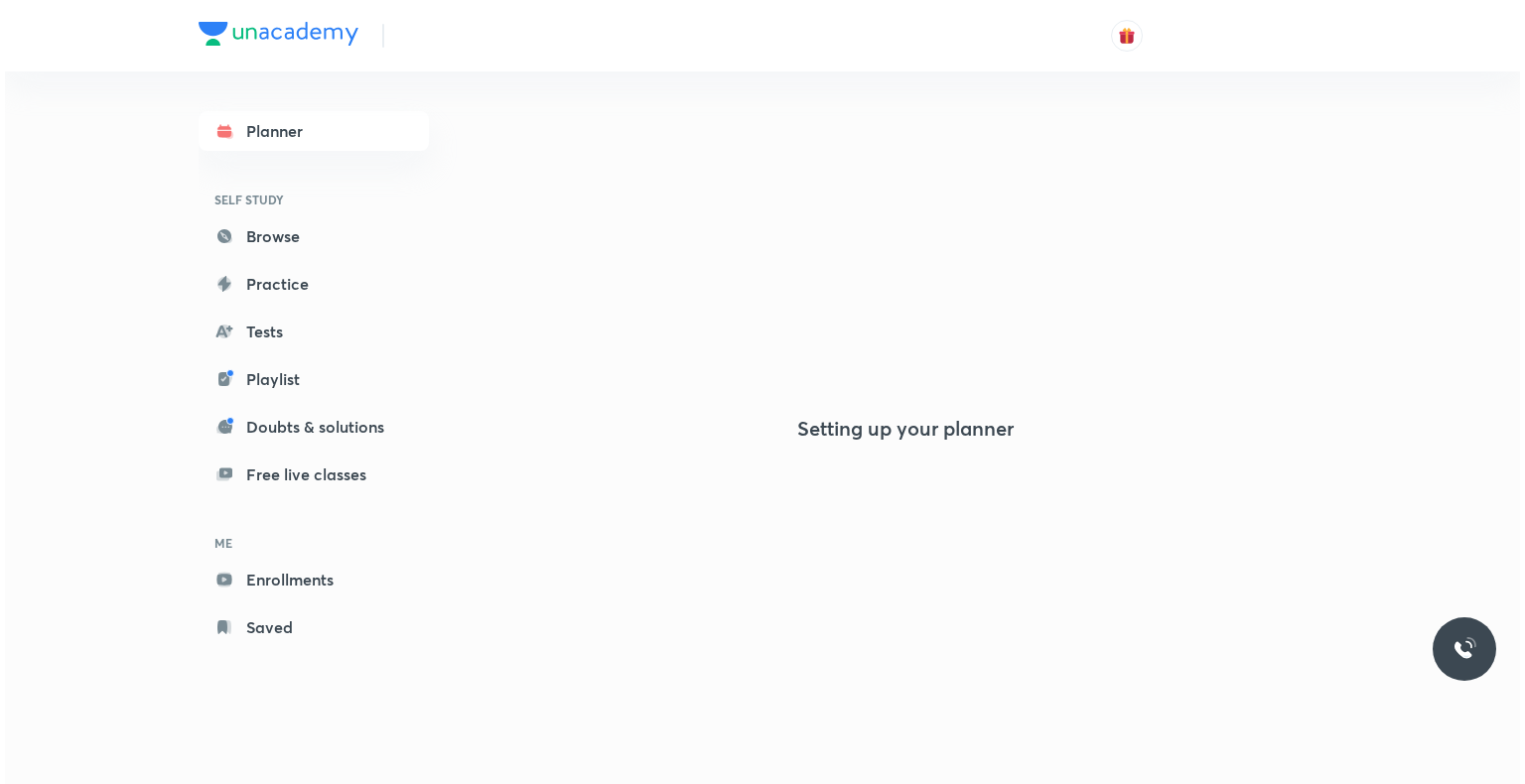 scroll, scrollTop: 0, scrollLeft: 0, axis: both 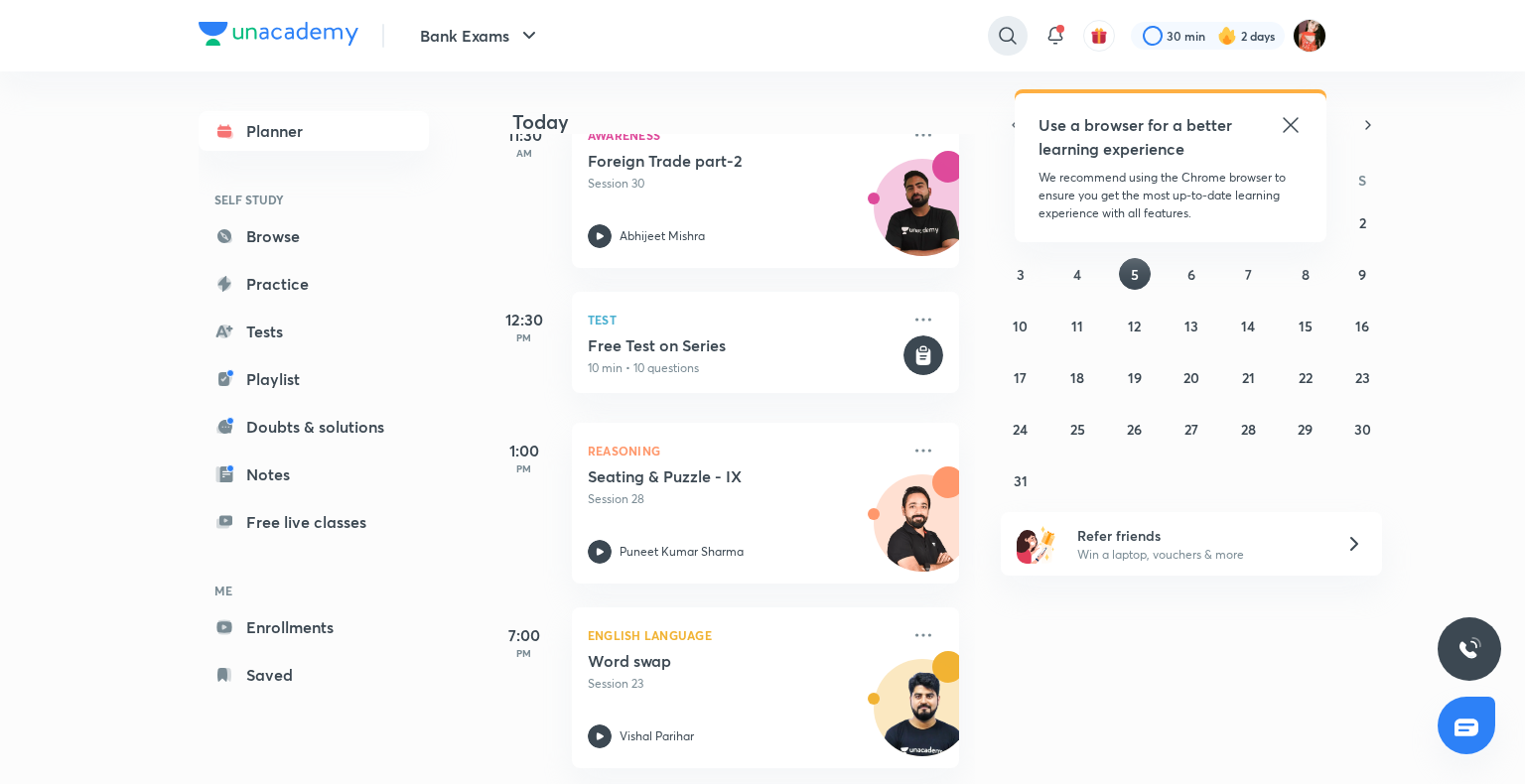 click 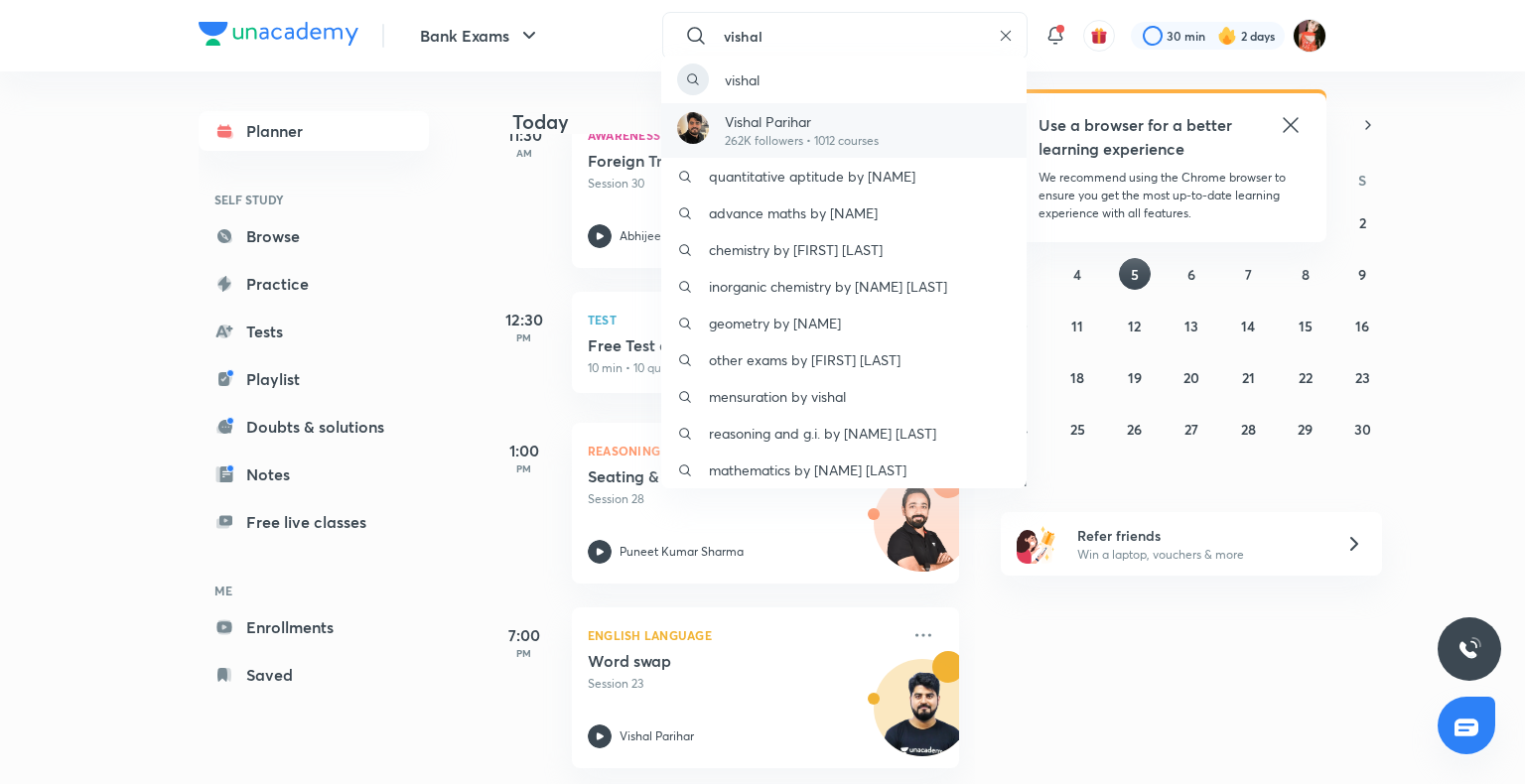 type on "vishal" 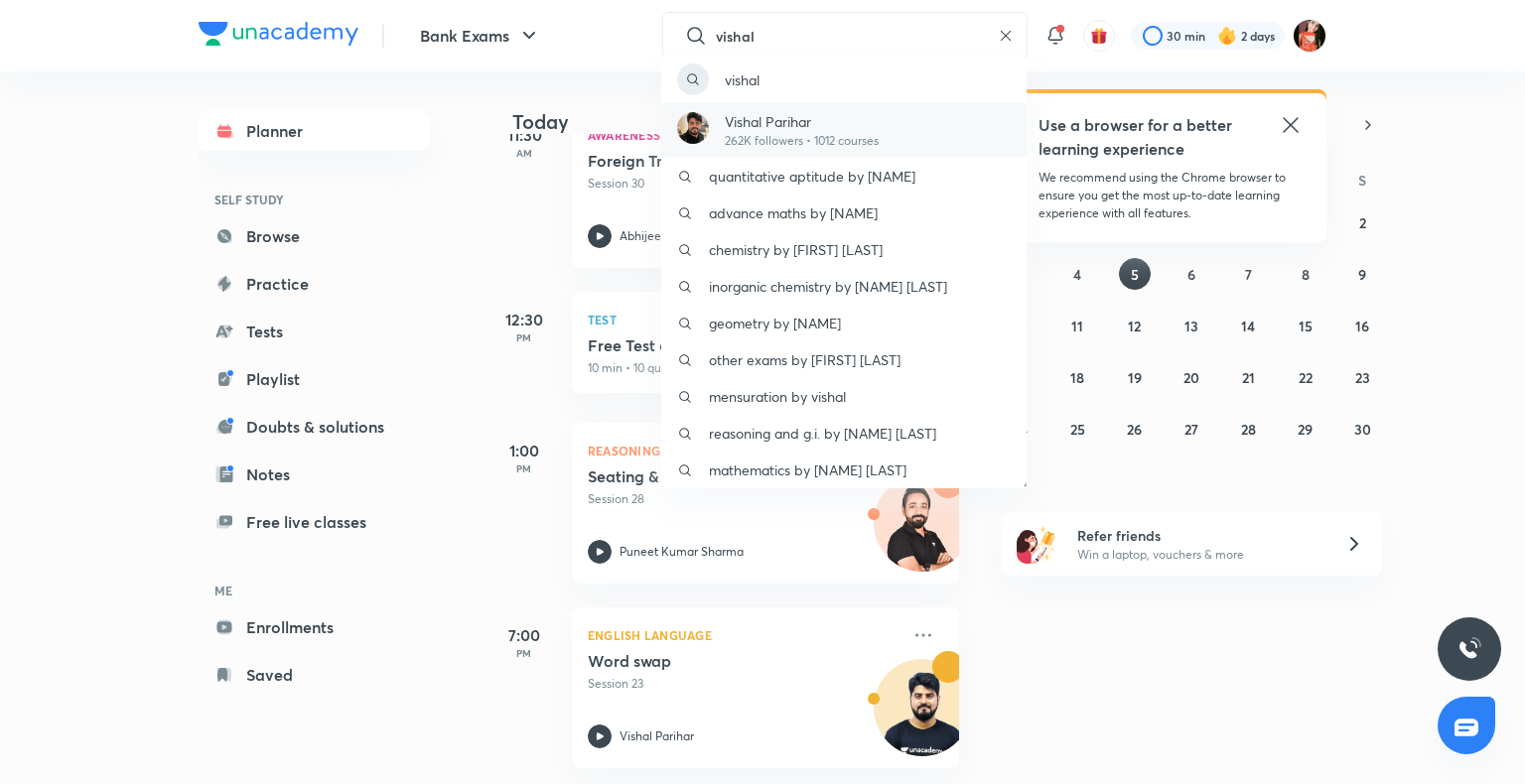 click on "Vishal Parihar" at bounding box center (801, 121) 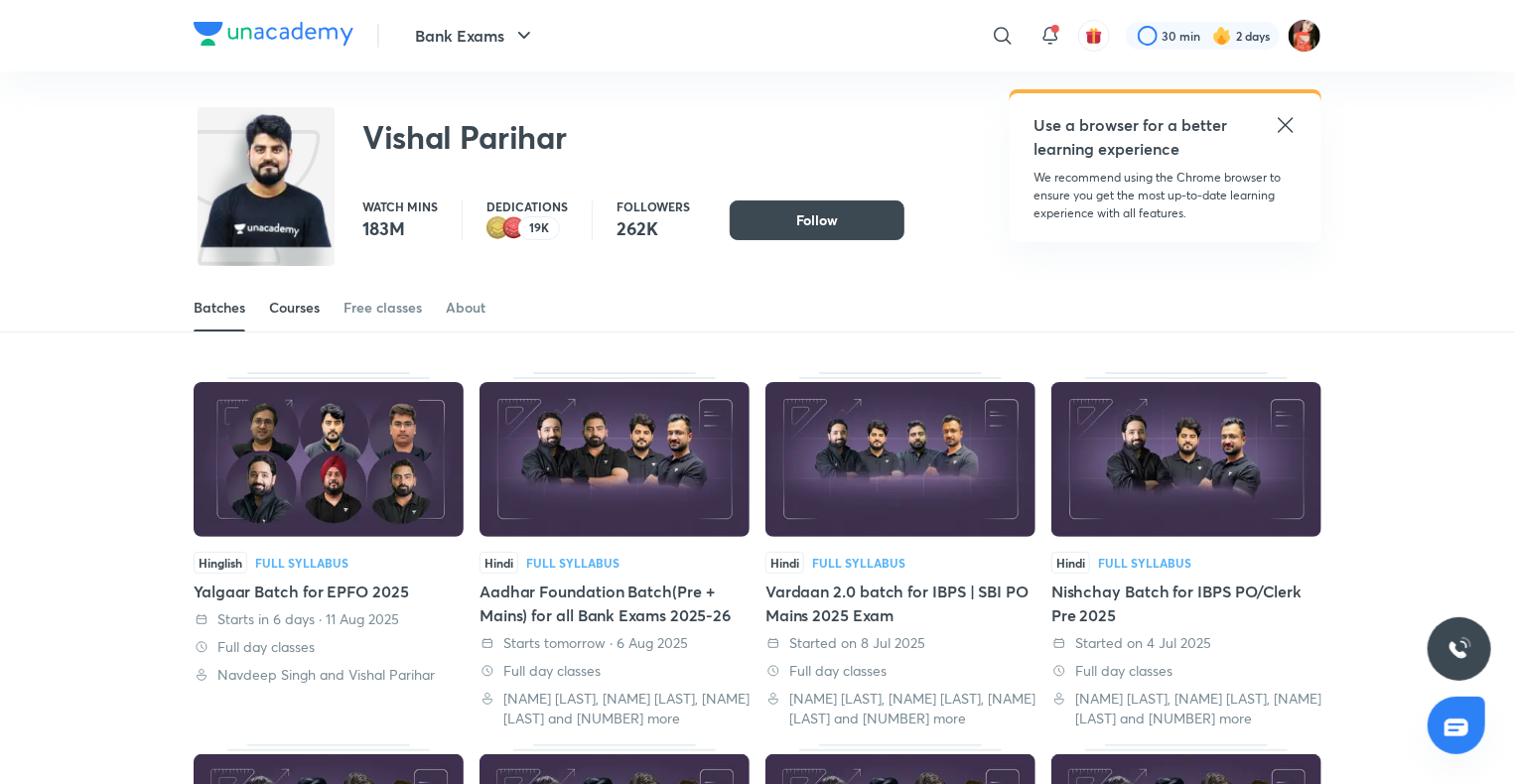click on "Courses" at bounding box center (294, 308) 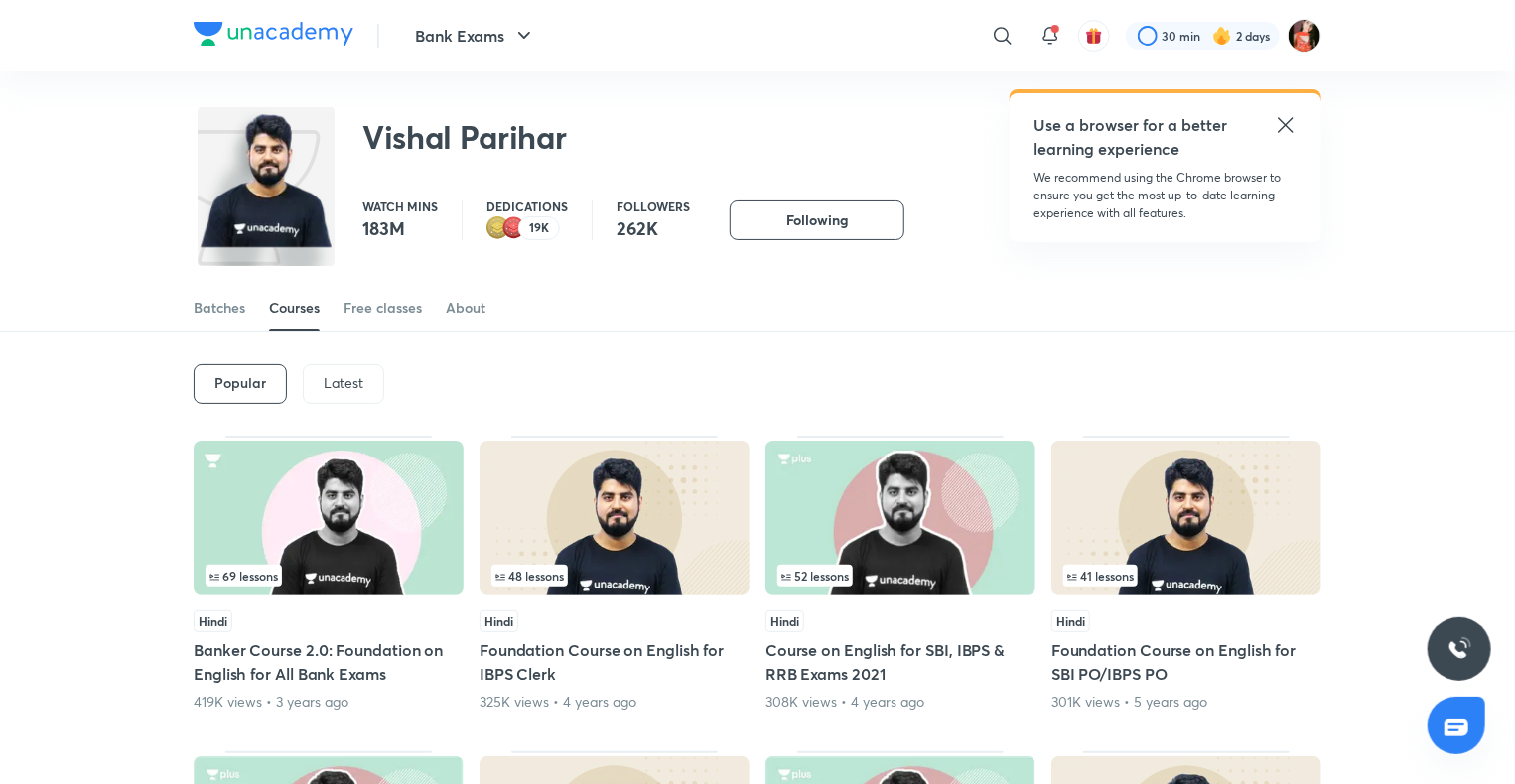 click on "Latest" at bounding box center [344, 383] 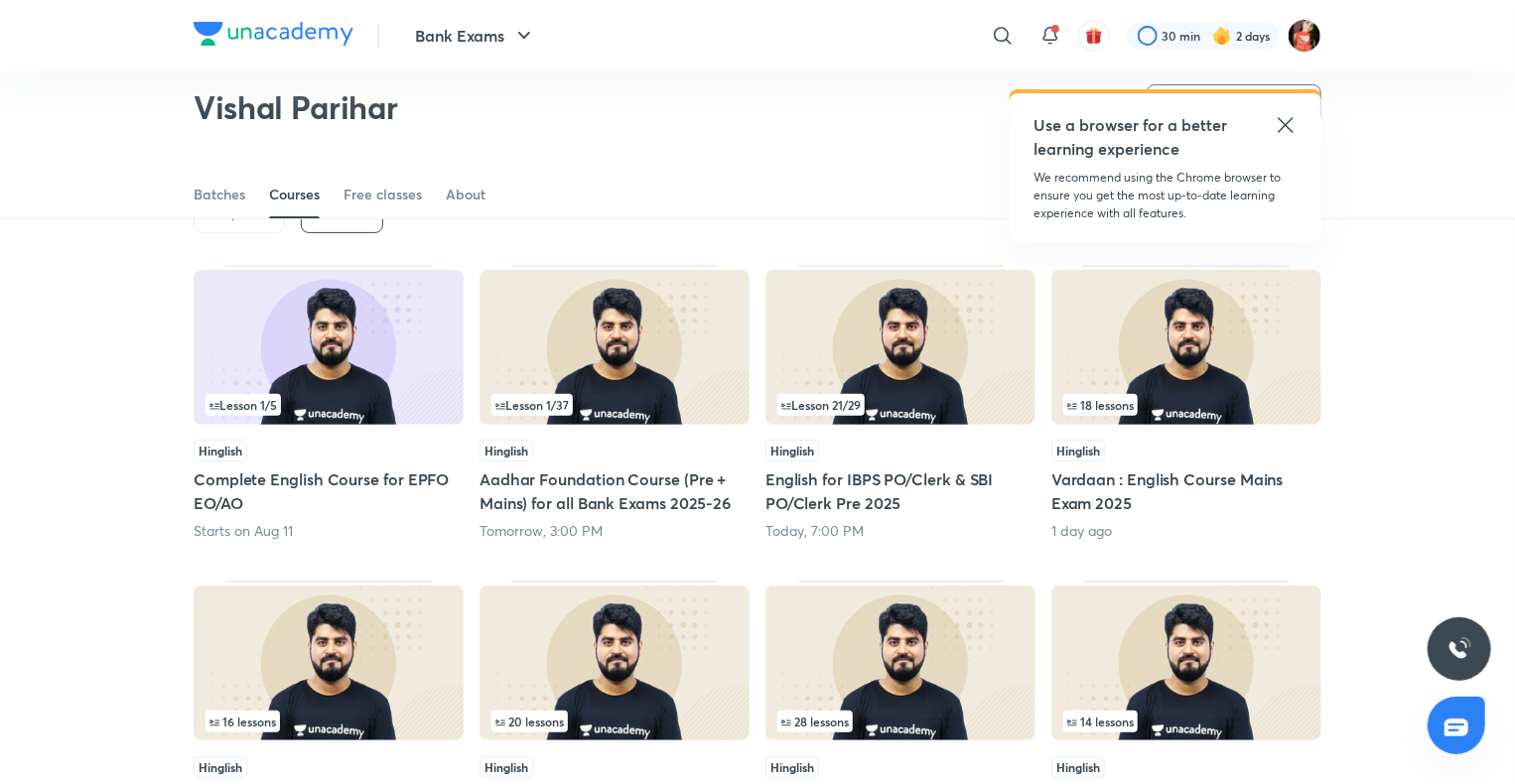 scroll, scrollTop: 85, scrollLeft: 0, axis: vertical 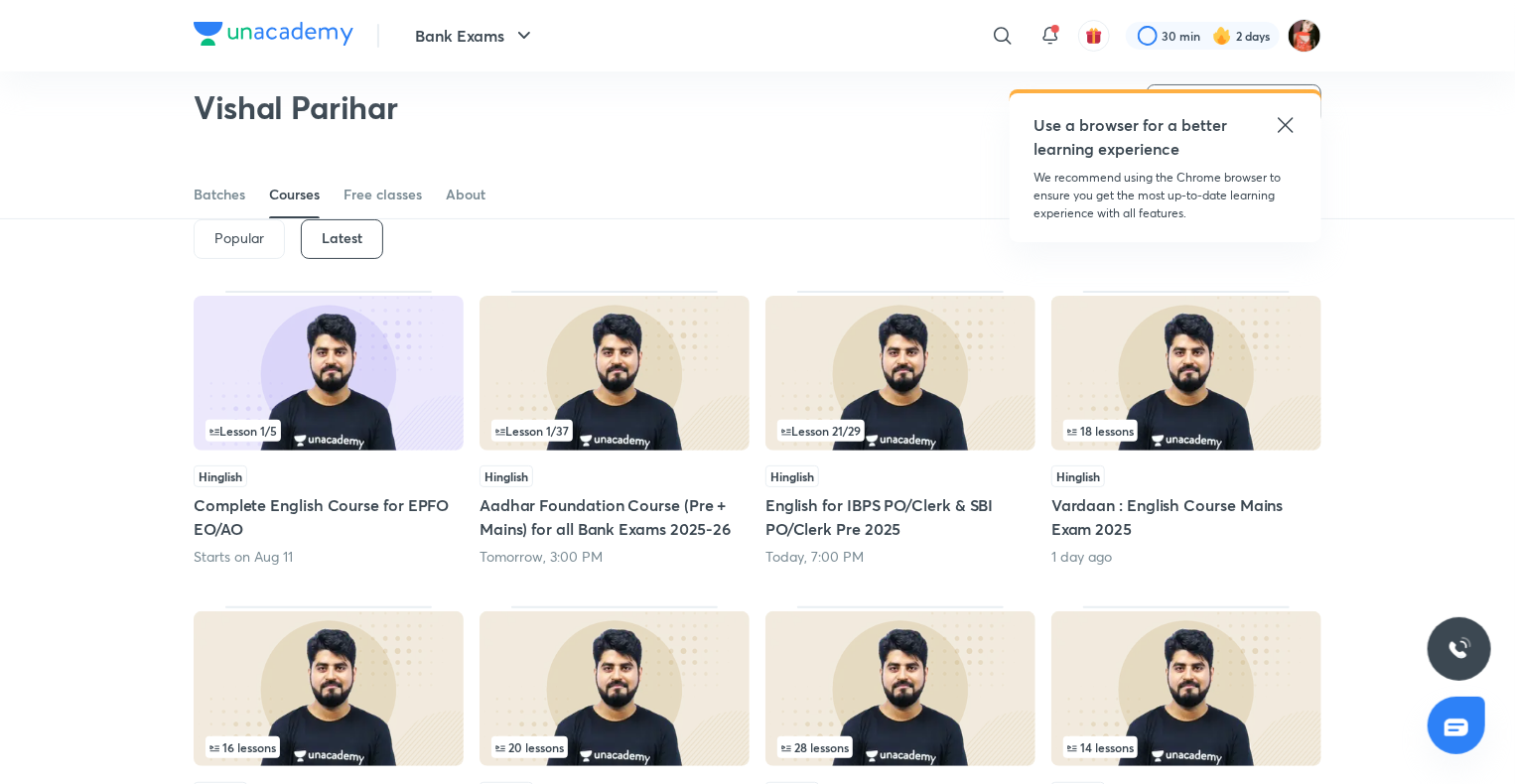 click on "Hinglish" at bounding box center [900, 476] 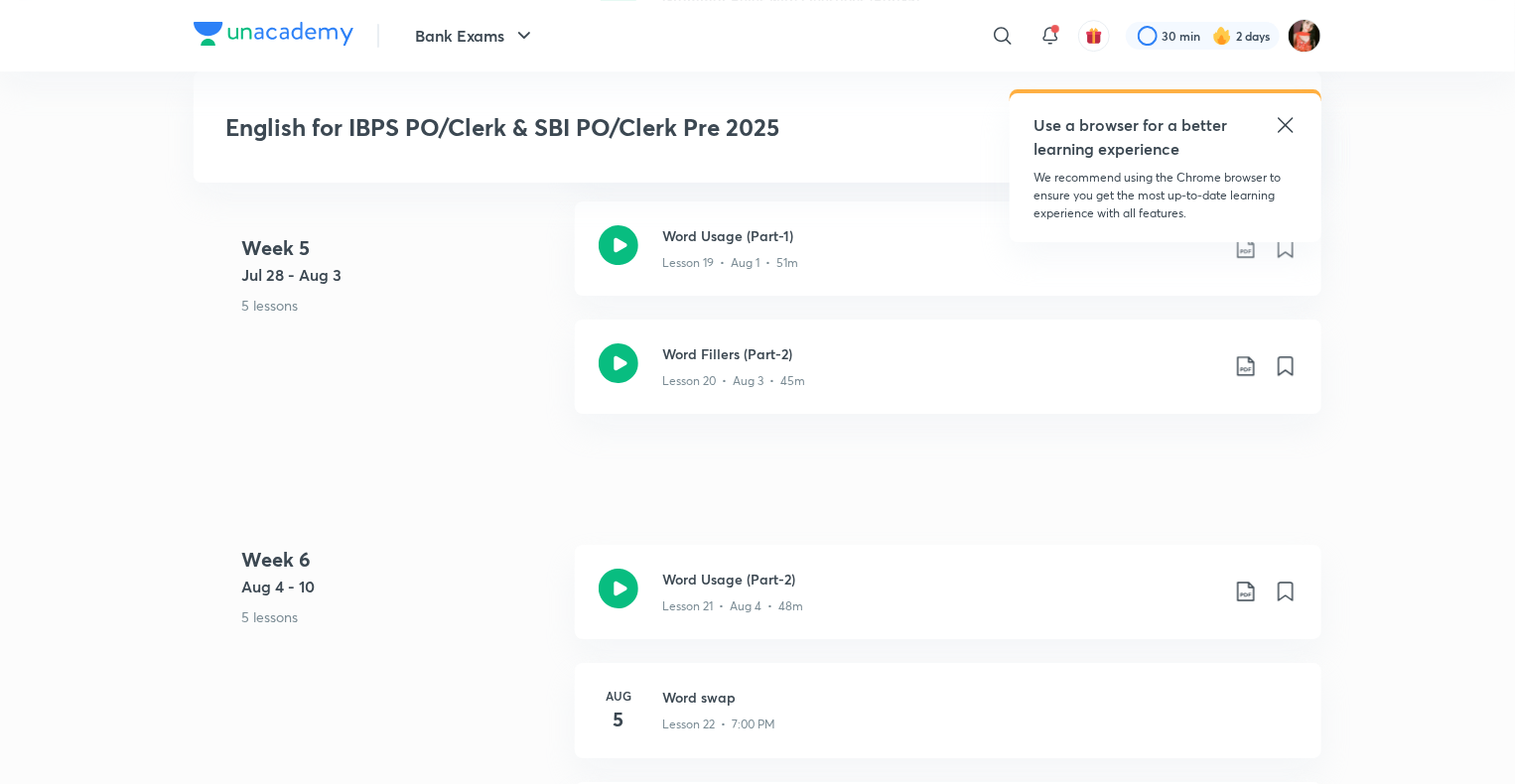 scroll, scrollTop: 3374, scrollLeft: 0, axis: vertical 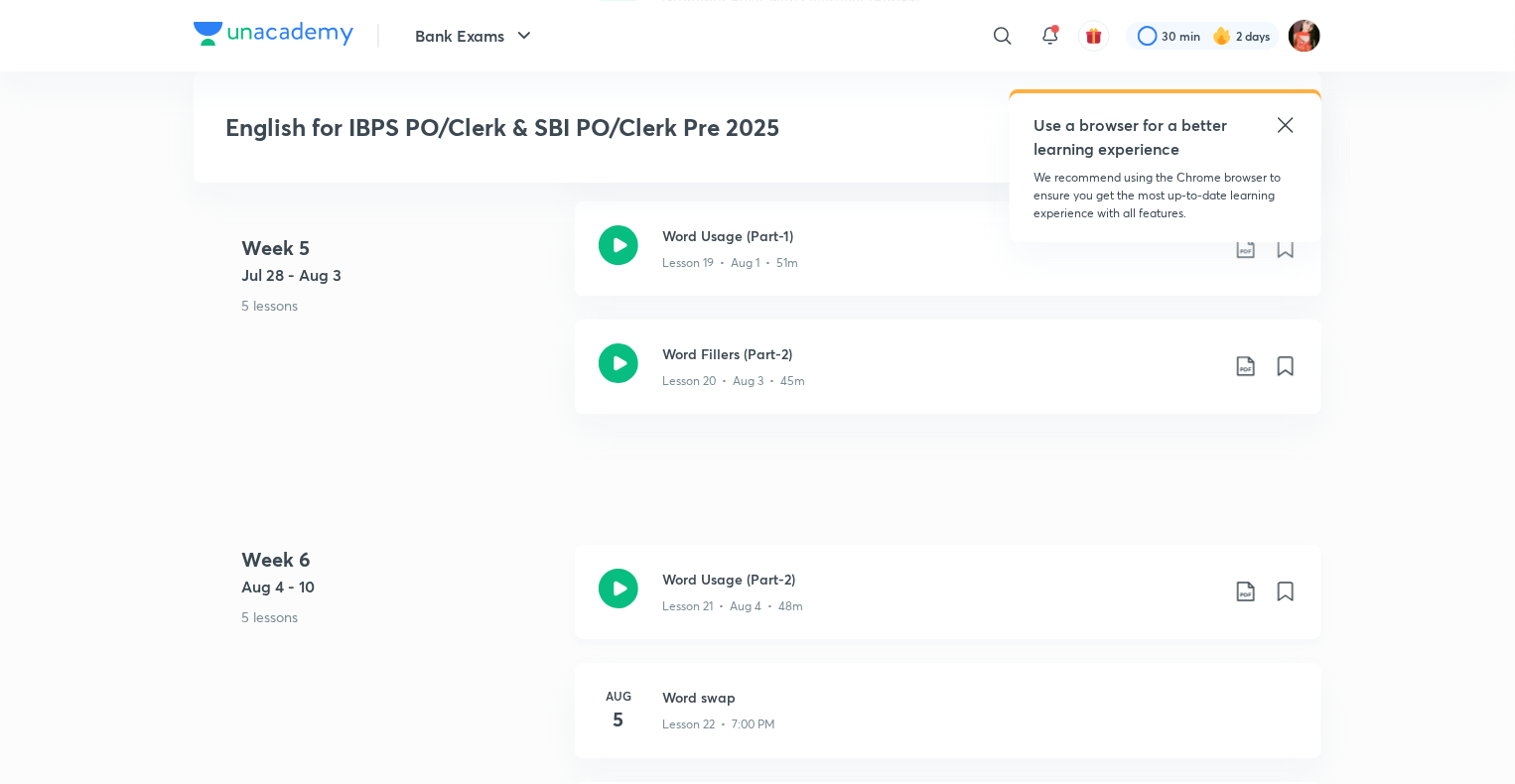 click 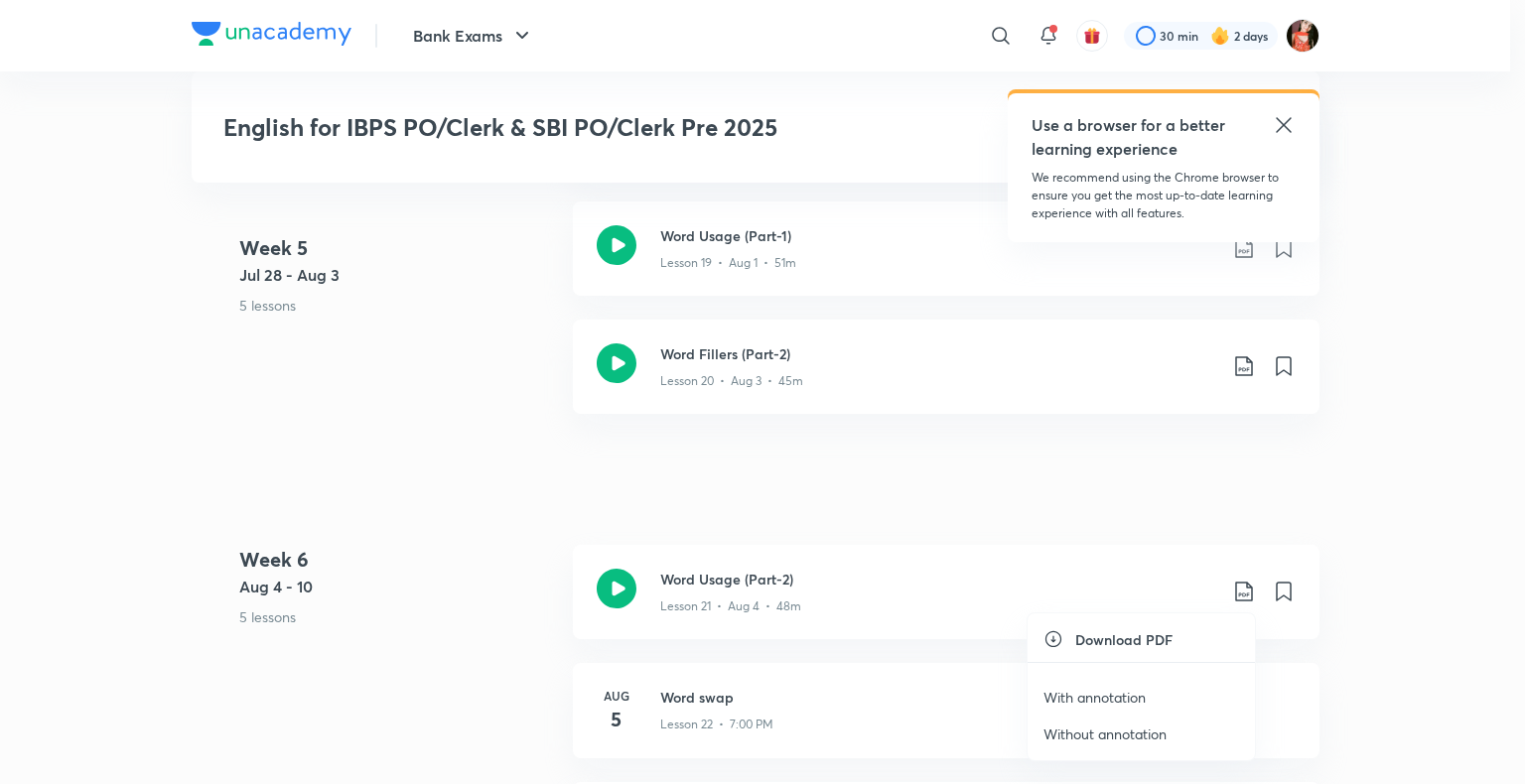 click on "With annotation" at bounding box center (1094, 697) 